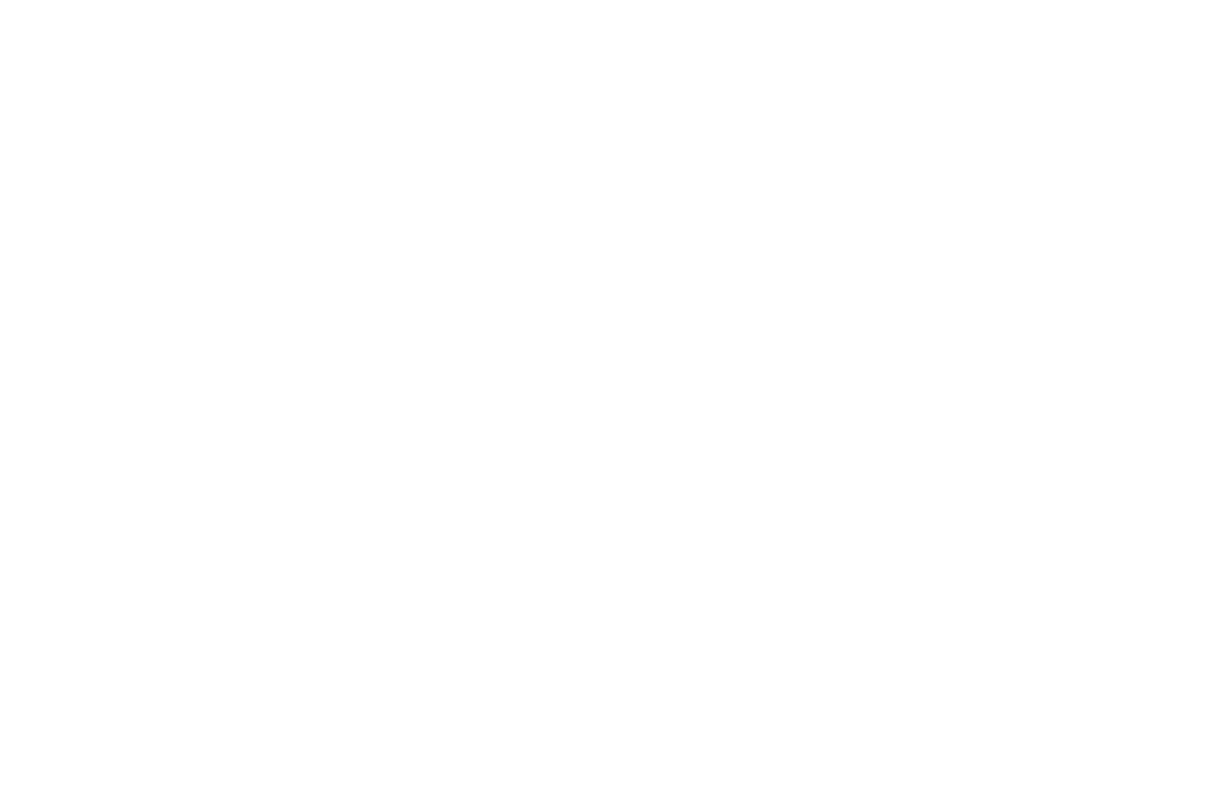 scroll, scrollTop: 0, scrollLeft: 0, axis: both 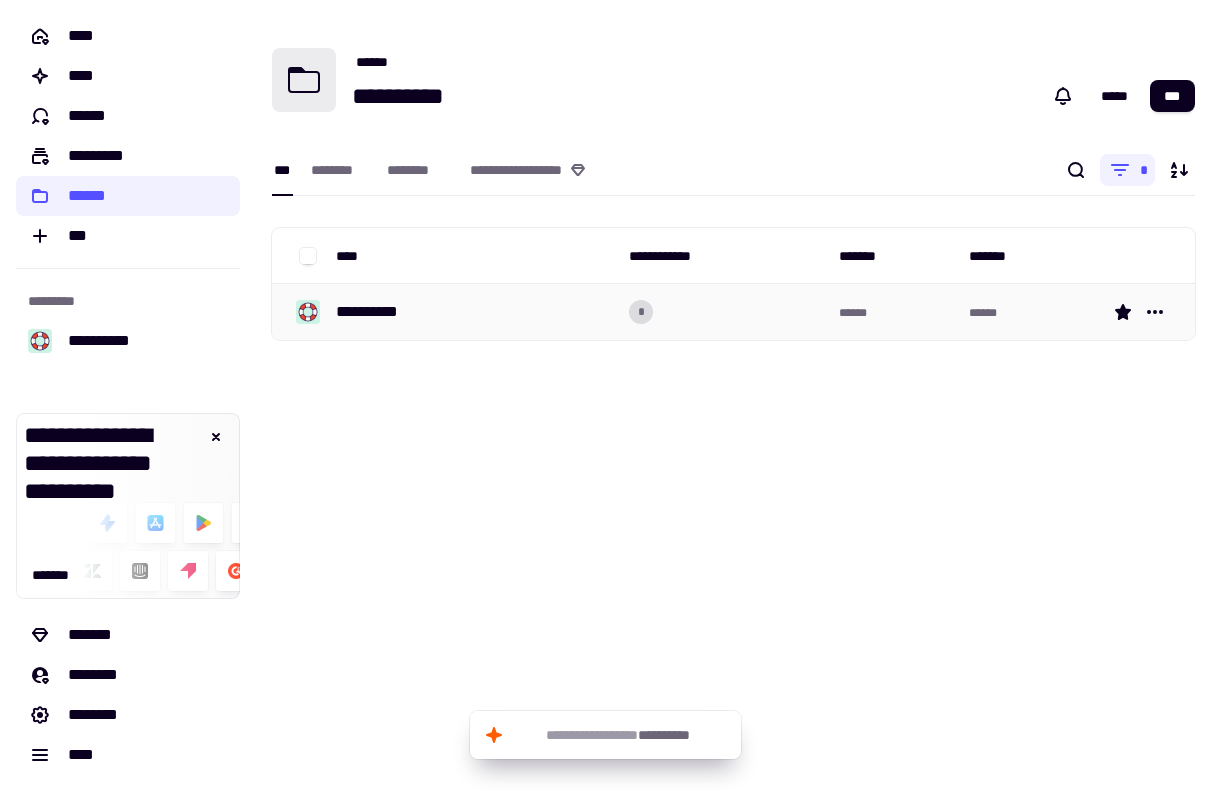 click on "**********" at bounding box center [375, 312] 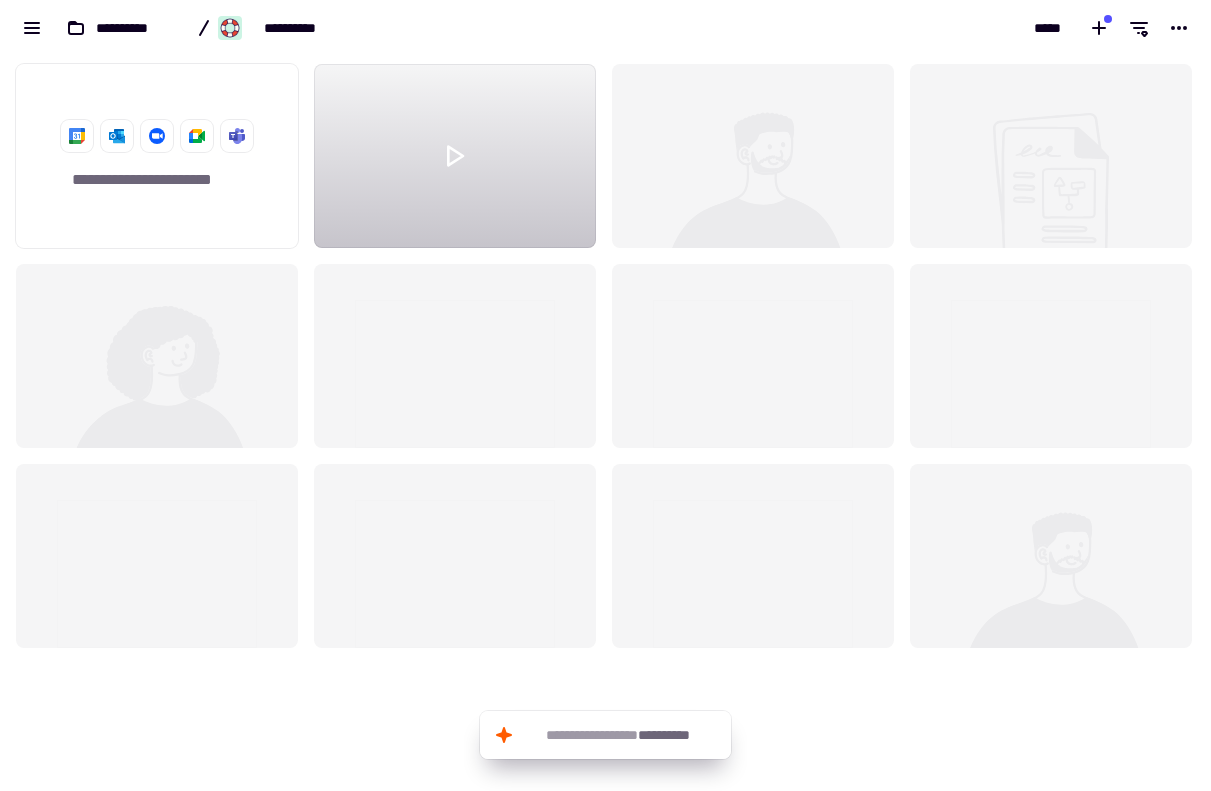 scroll, scrollTop: 1, scrollLeft: 1, axis: both 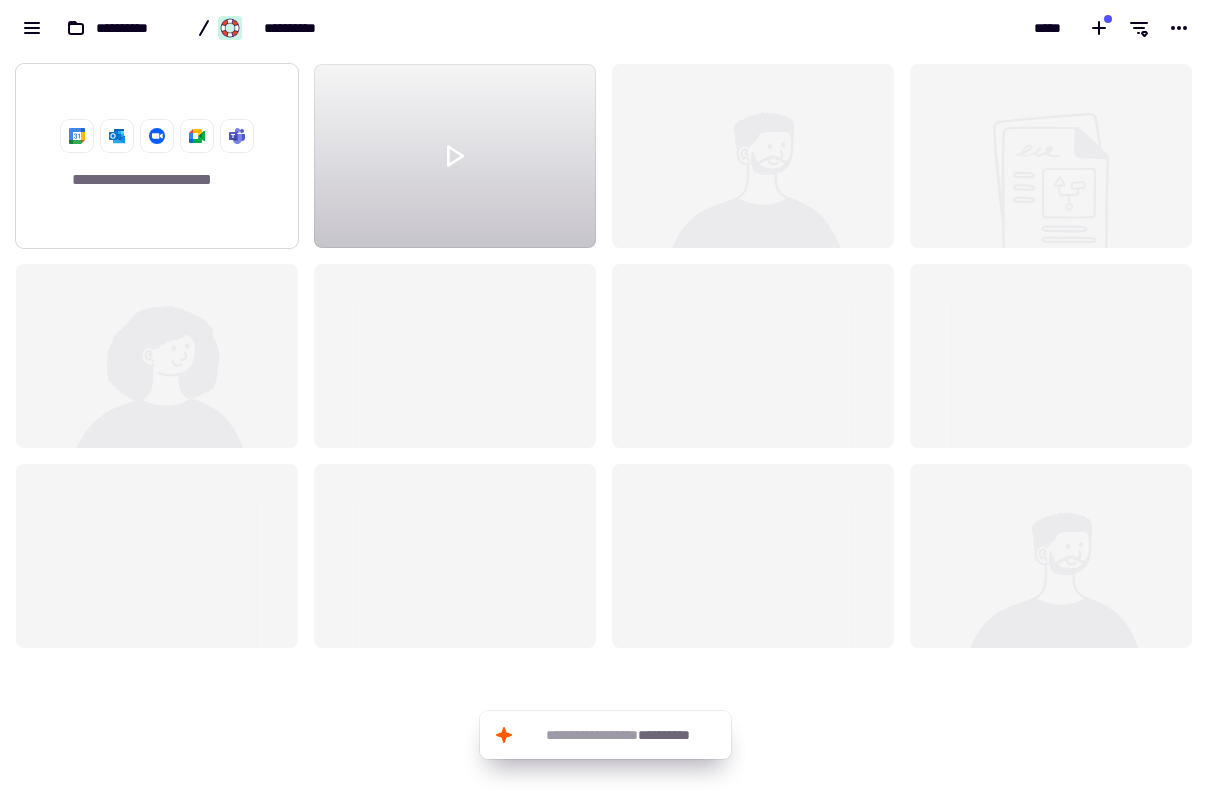 click 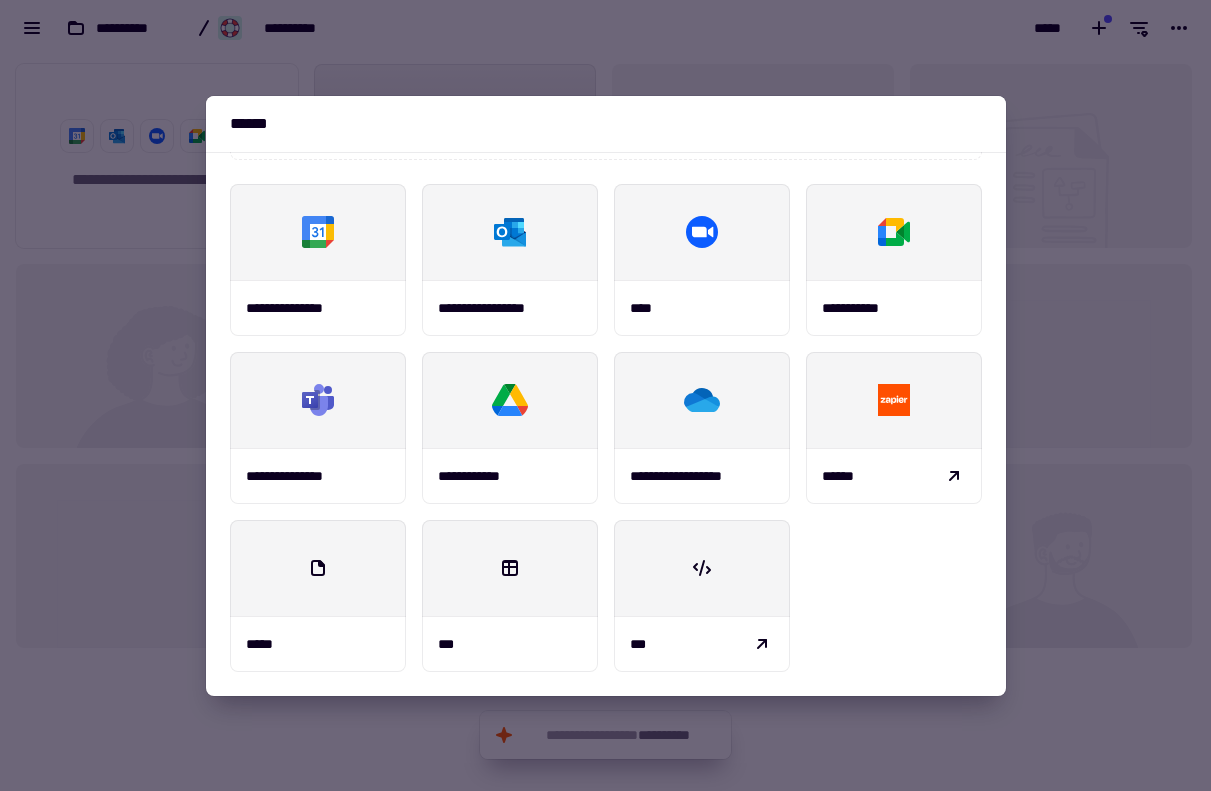 scroll, scrollTop: 0, scrollLeft: 0, axis: both 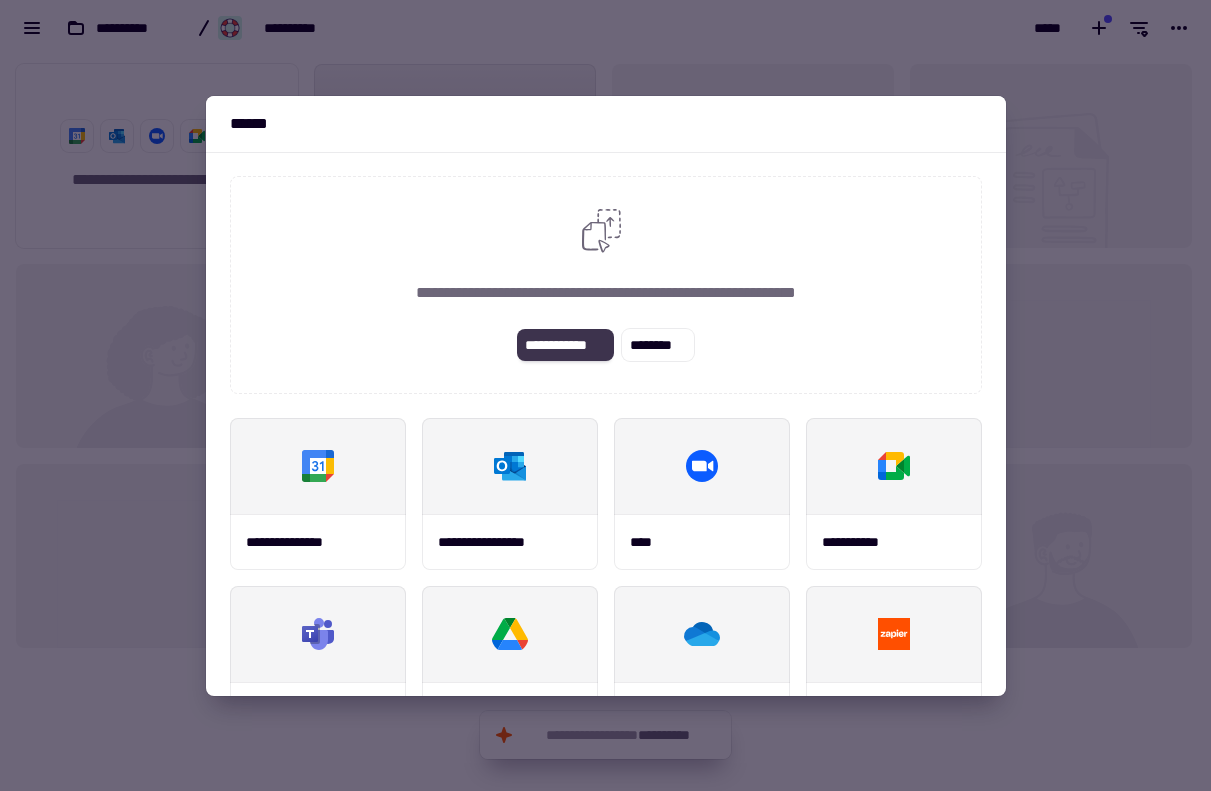 click on "**********" 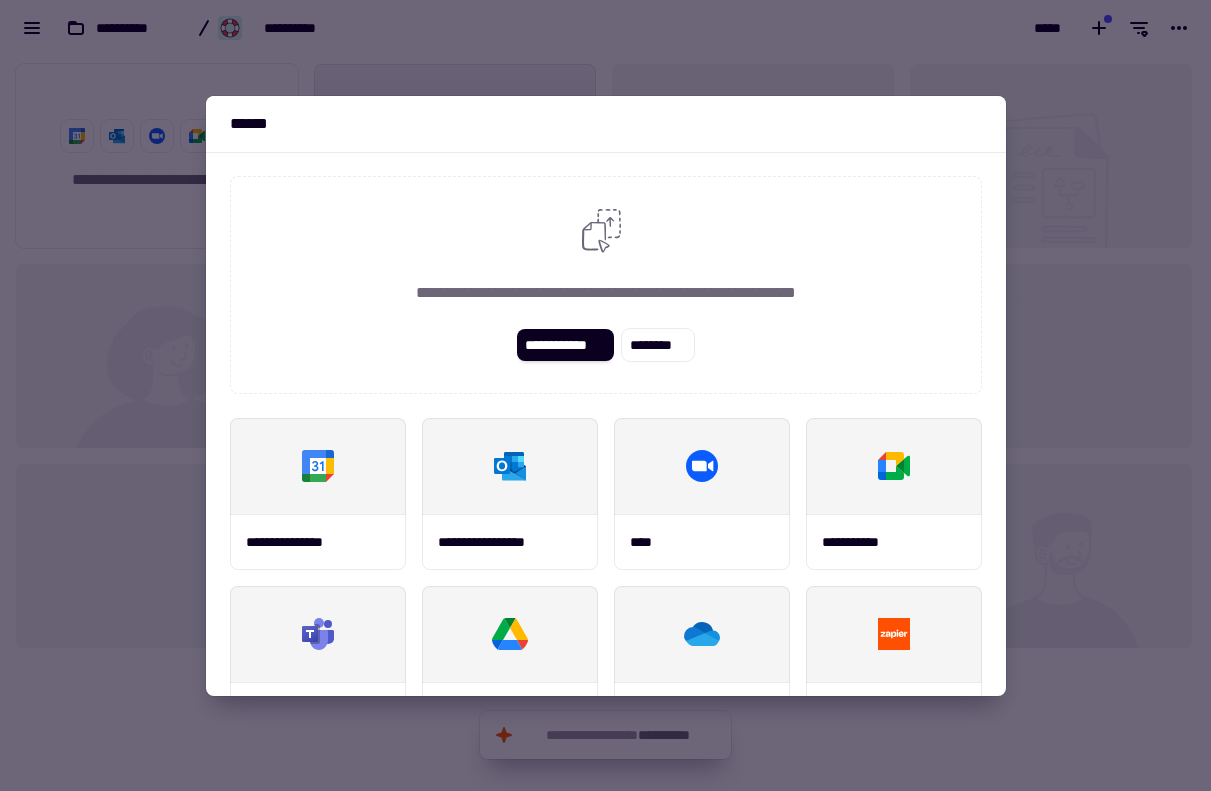 click at bounding box center [605, 395] 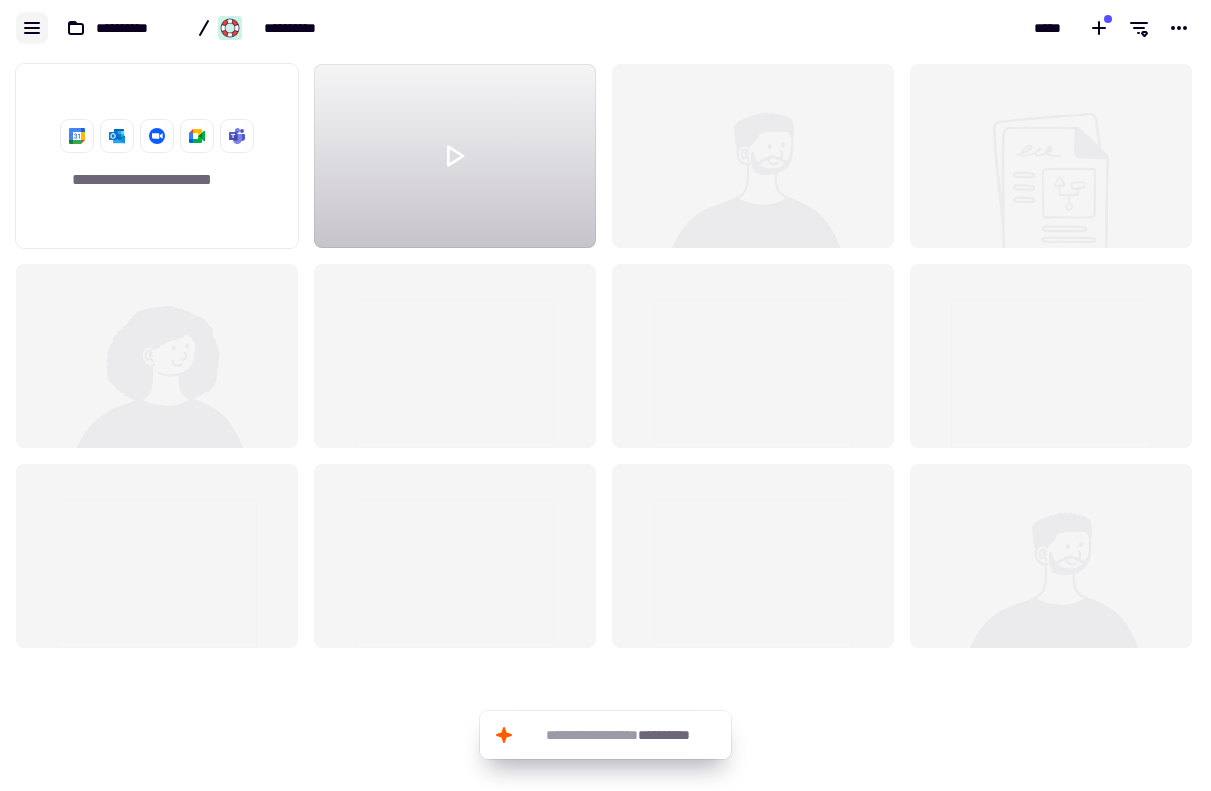 click 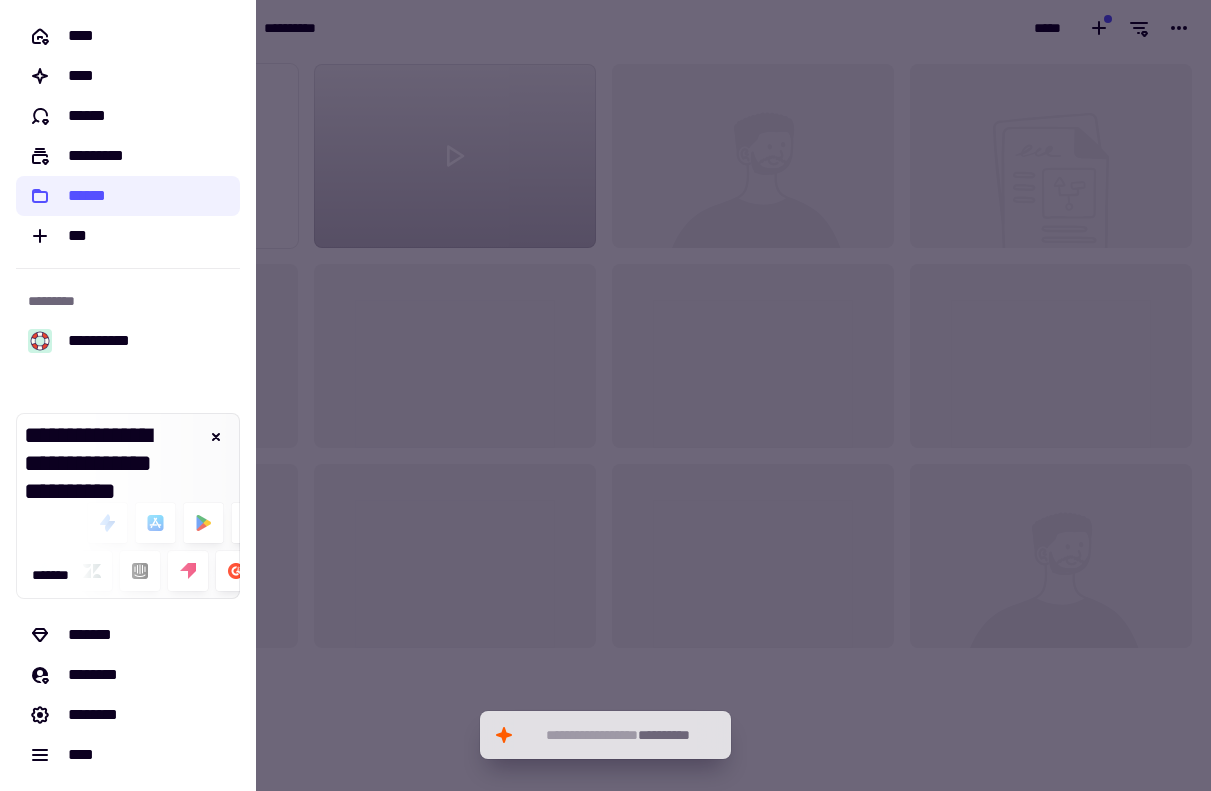 click at bounding box center (605, 395) 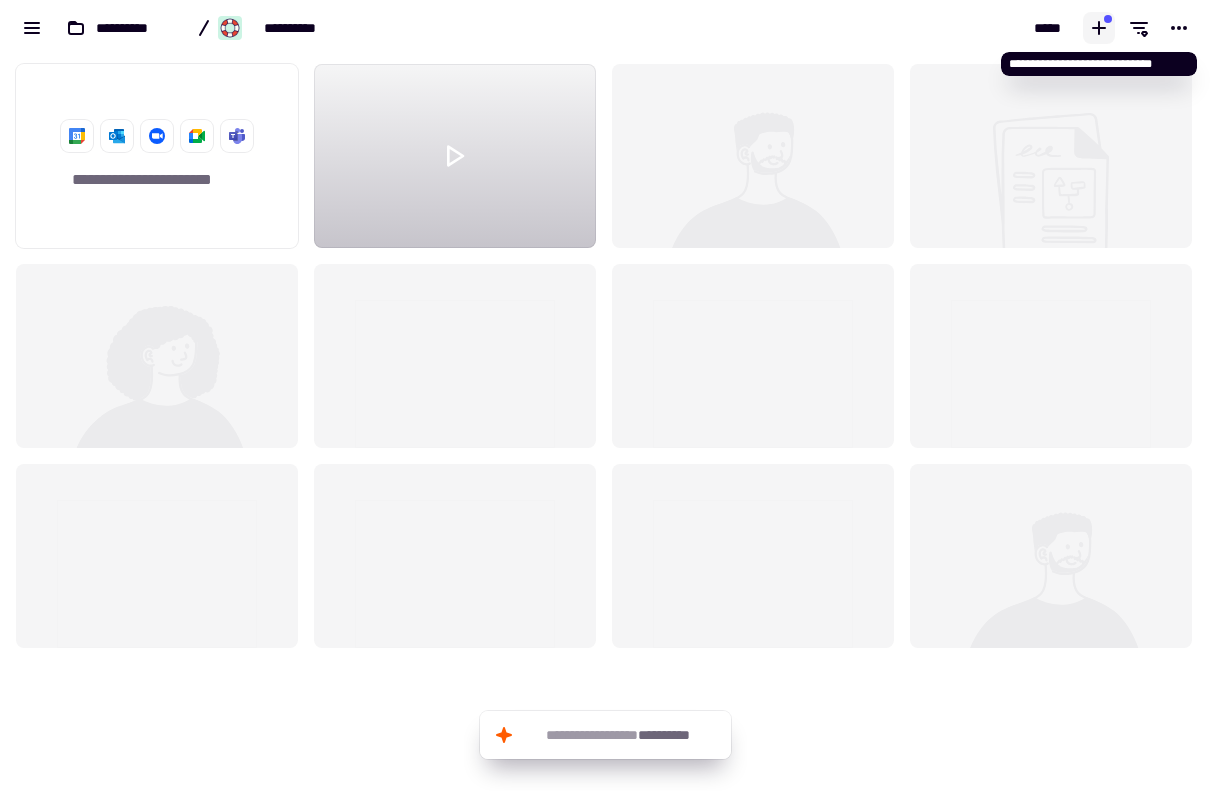 click 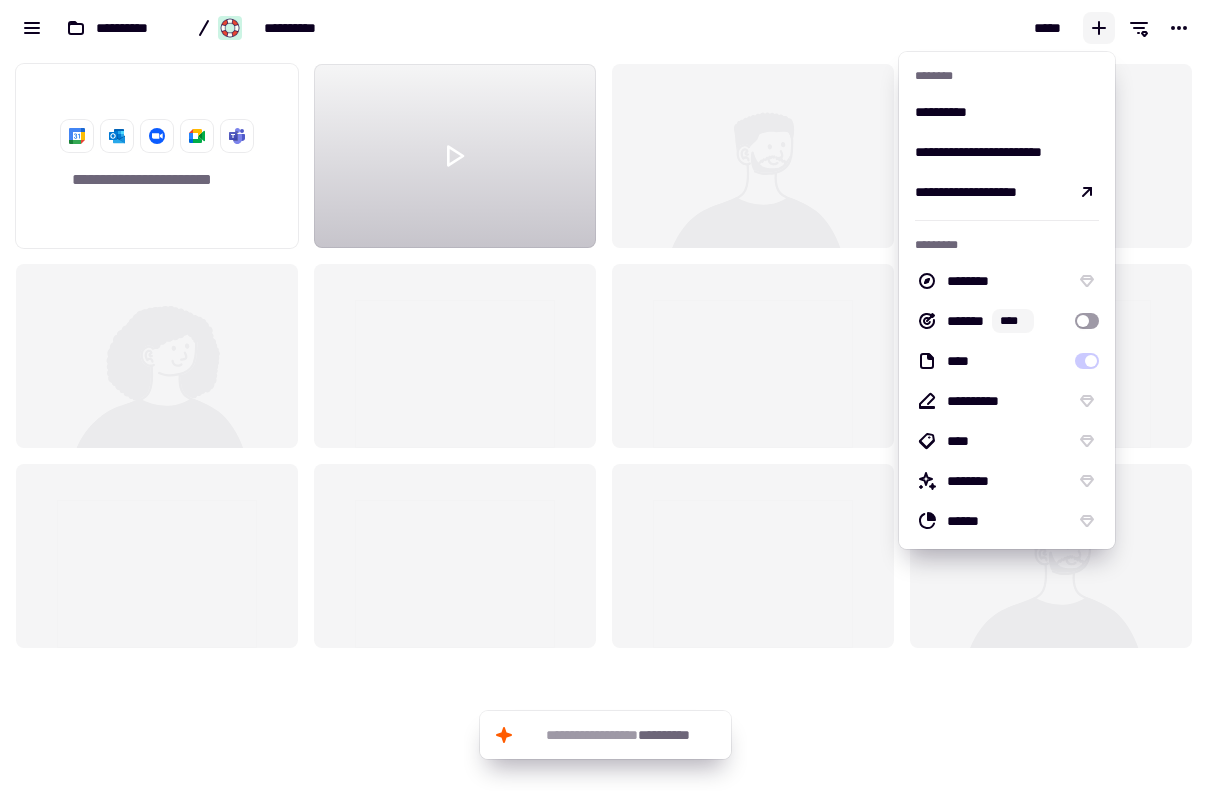 click on "*****" at bounding box center (909, 28) 